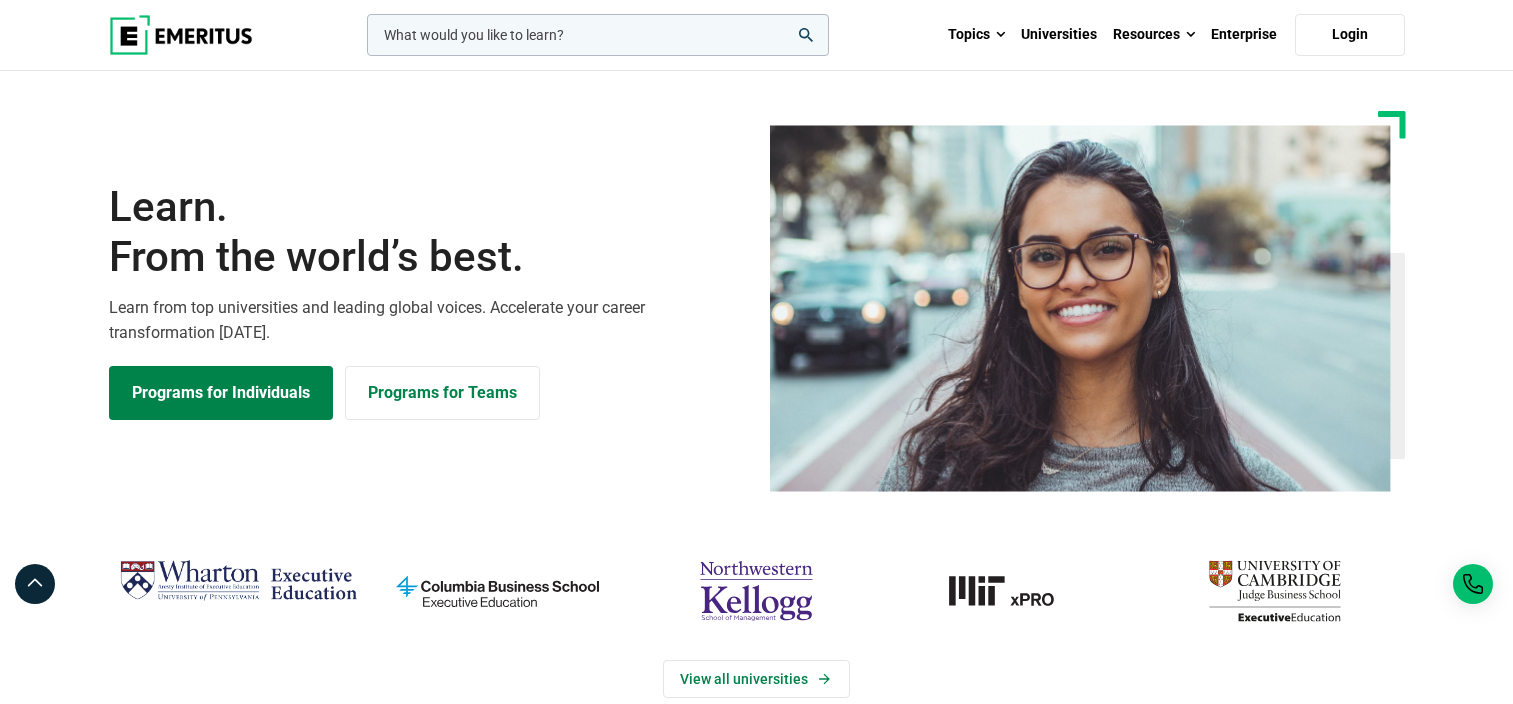 scroll, scrollTop: 239, scrollLeft: 0, axis: vertical 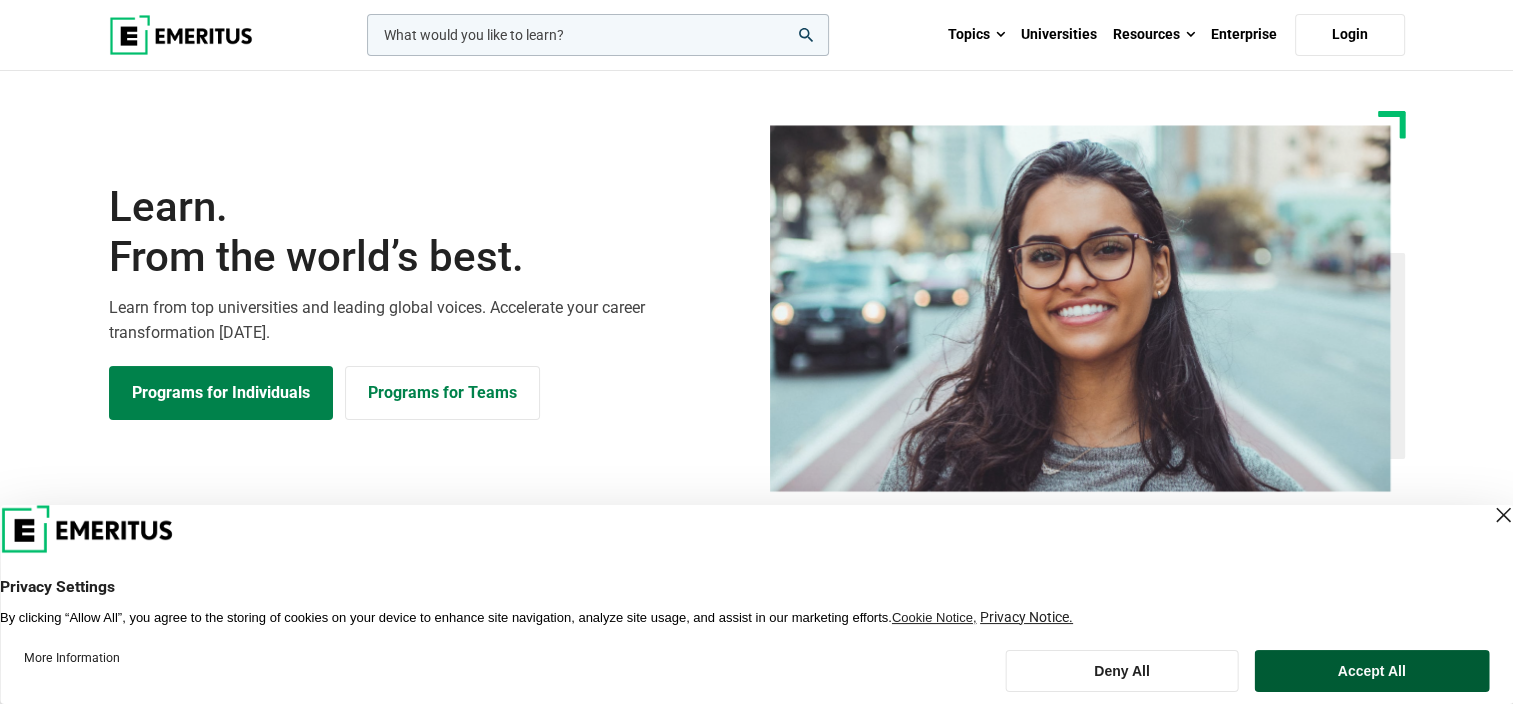 click on "Accept All" at bounding box center [1371, 671] 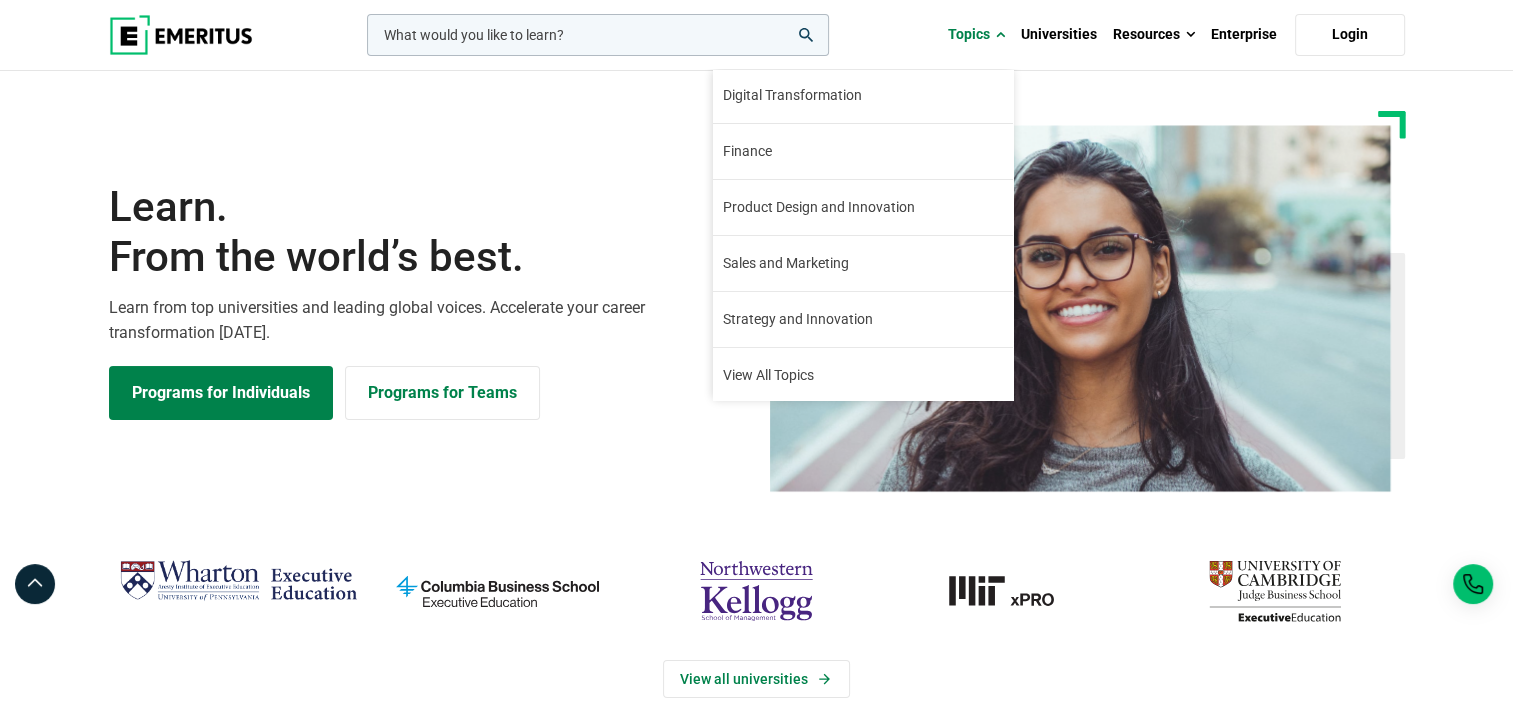 scroll, scrollTop: 0, scrollLeft: 0, axis: both 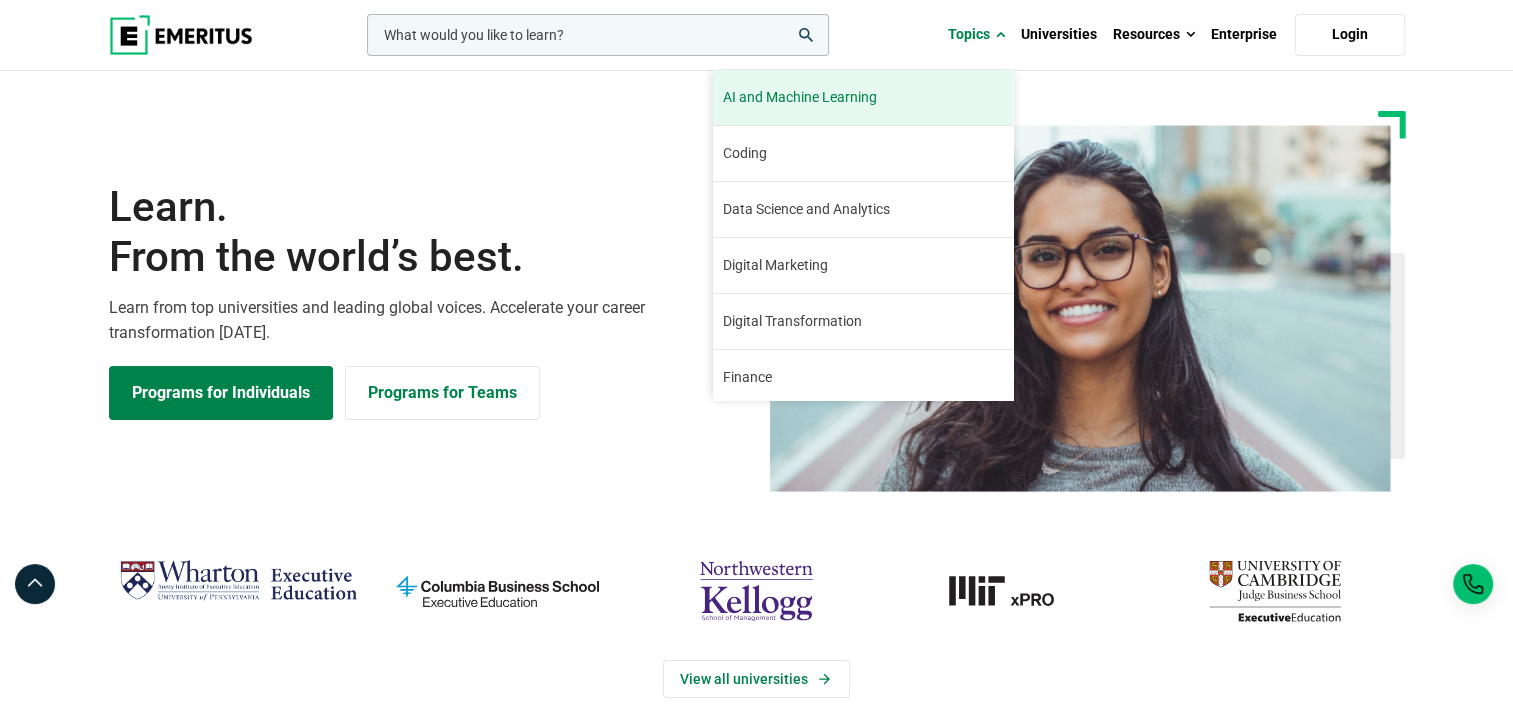 click on "AI and Machine Learning By 2023, 40 percent of infrastructure and operations teams in large organizations are expected to utilize solutions augmented by artificial intelligence and machine learning, as per Gartner. This promises to revolutionize business practices across industries, from healthcare to finance. As the scope of applications for these disciplines continues to broaden, the need for professionals to understand and implement them will only grow. You too can be a part of this revolution." at bounding box center [863, 97] 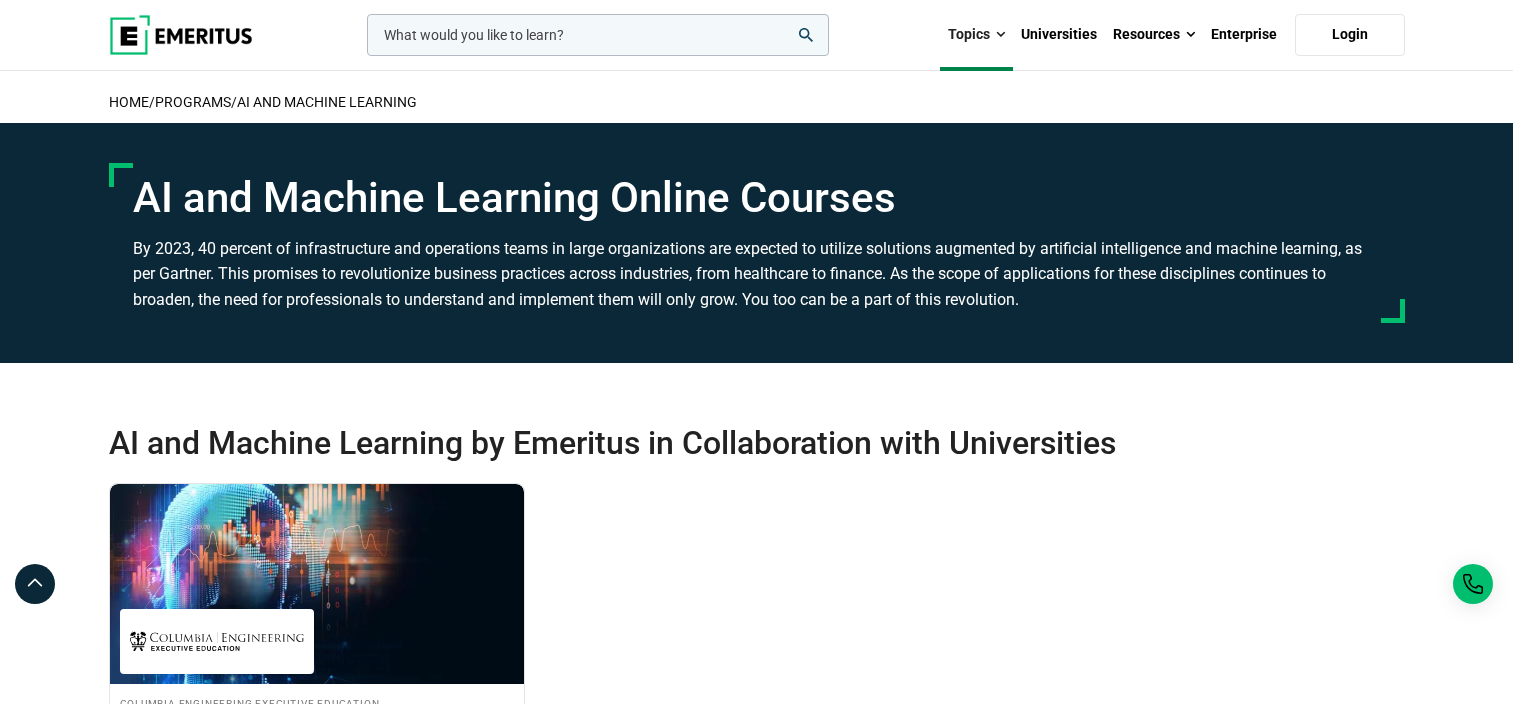 scroll, scrollTop: 335, scrollLeft: 0, axis: vertical 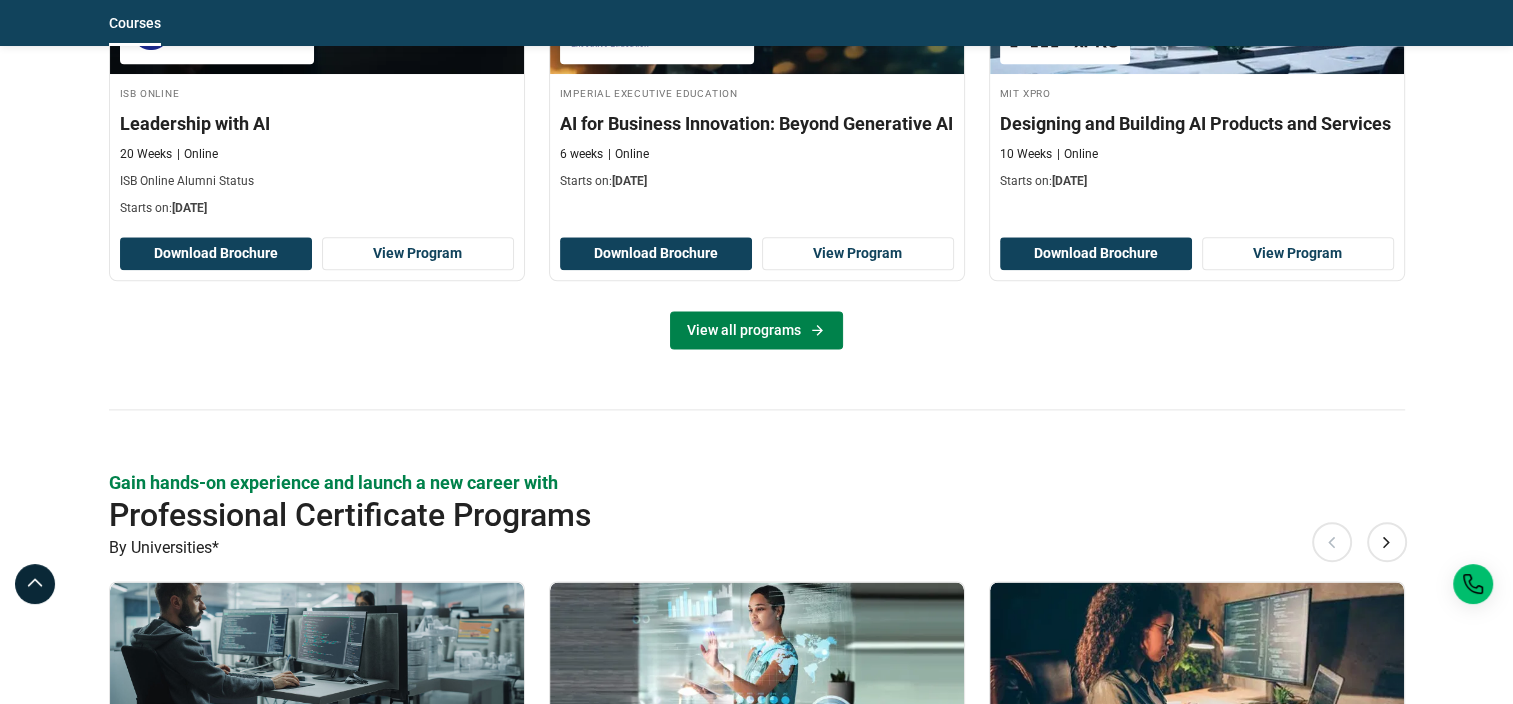click on "View all programs" at bounding box center [756, 330] 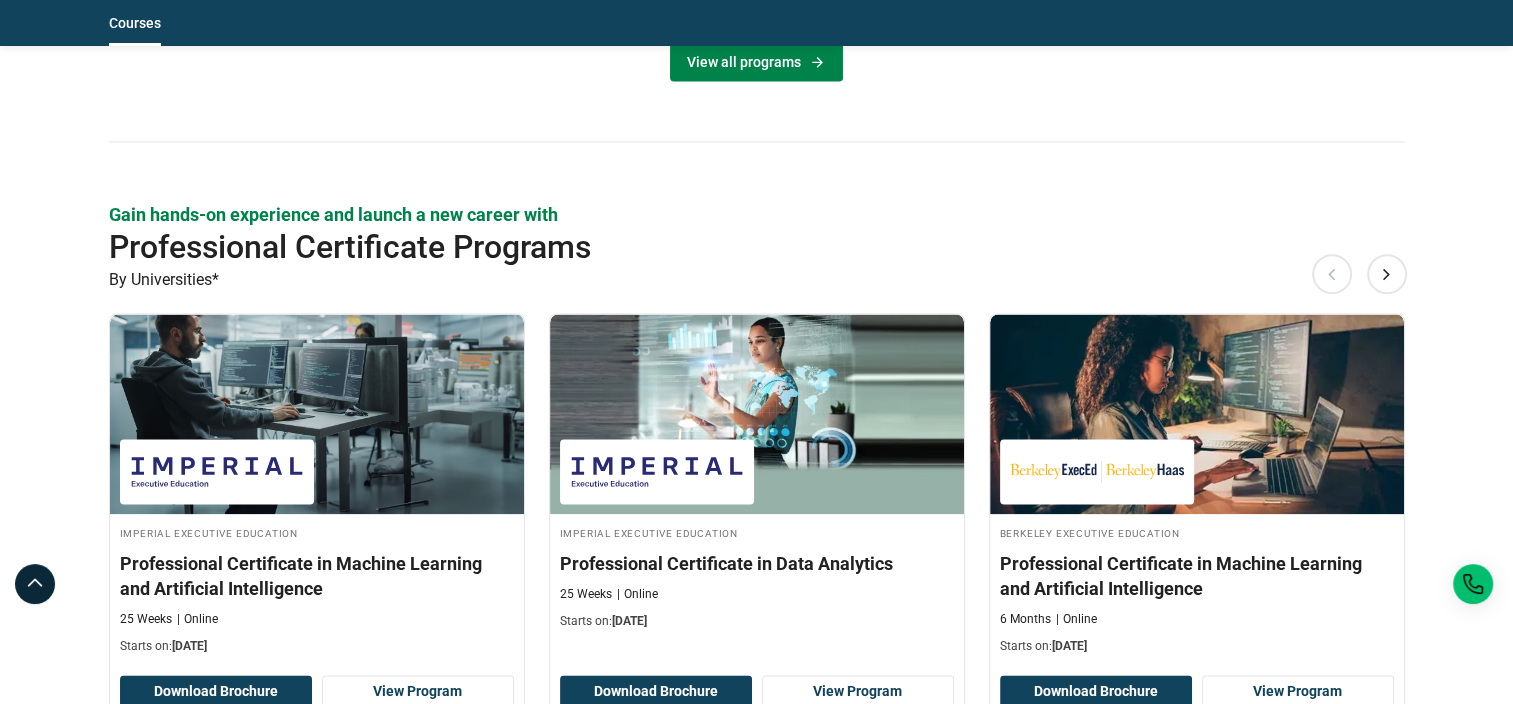 scroll, scrollTop: 3058, scrollLeft: 0, axis: vertical 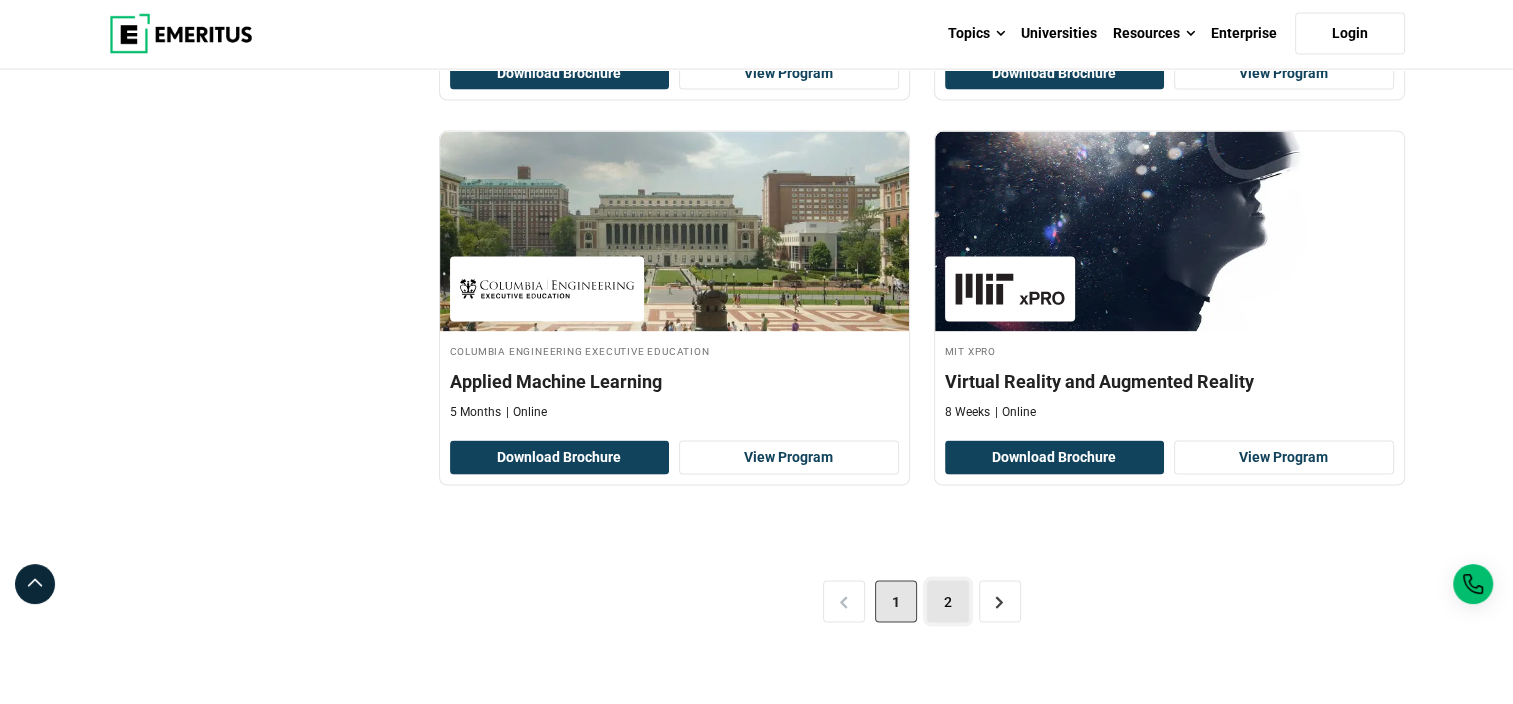 click on "2" at bounding box center [948, 602] 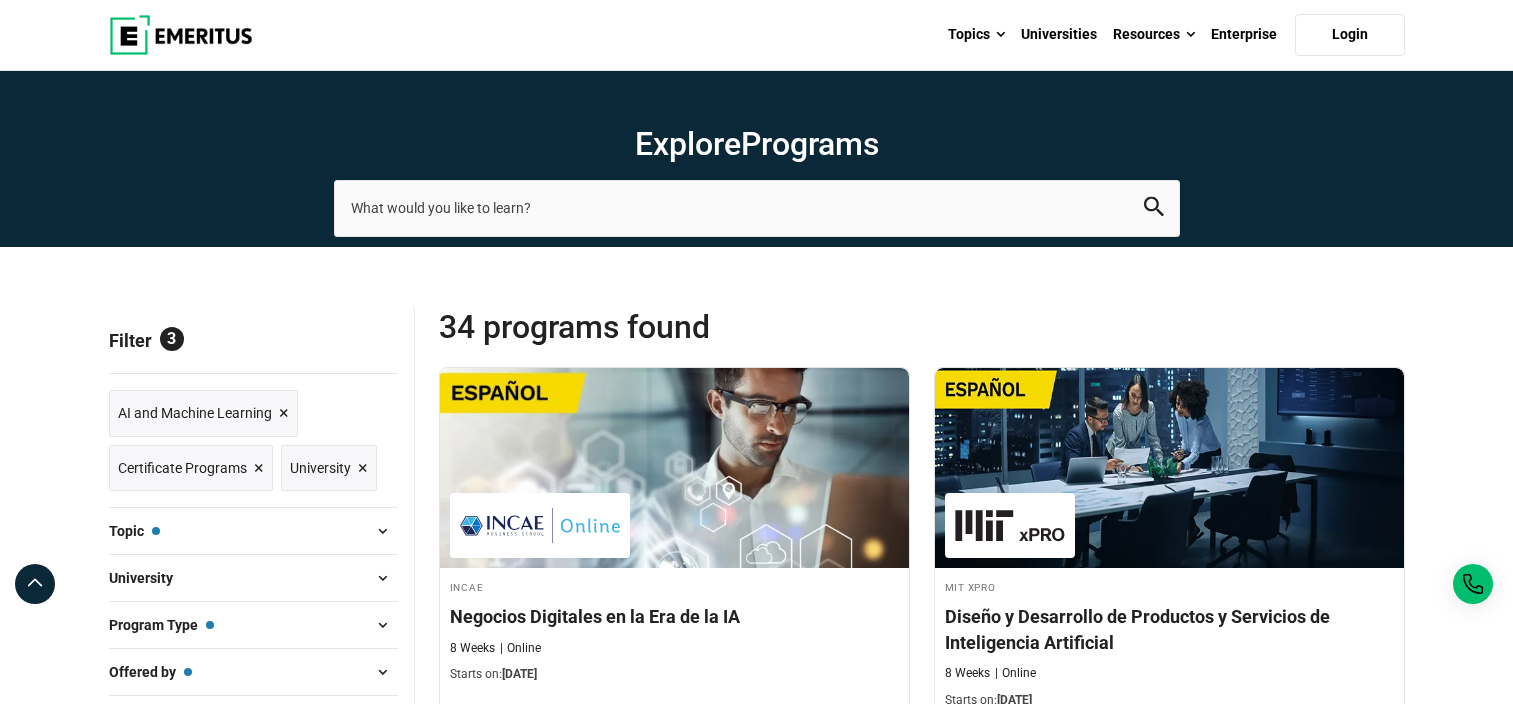 scroll, scrollTop: 0, scrollLeft: 0, axis: both 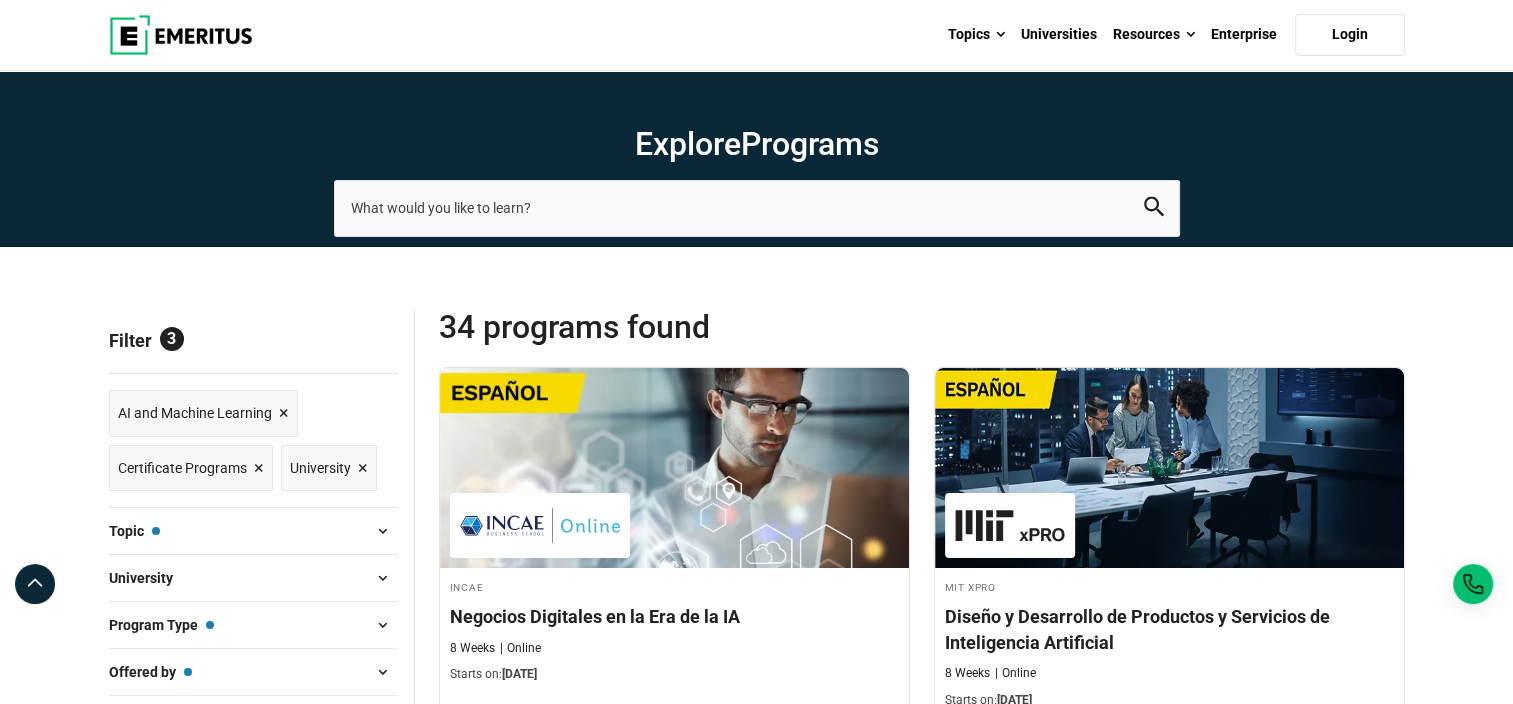click at bounding box center (181, 35) 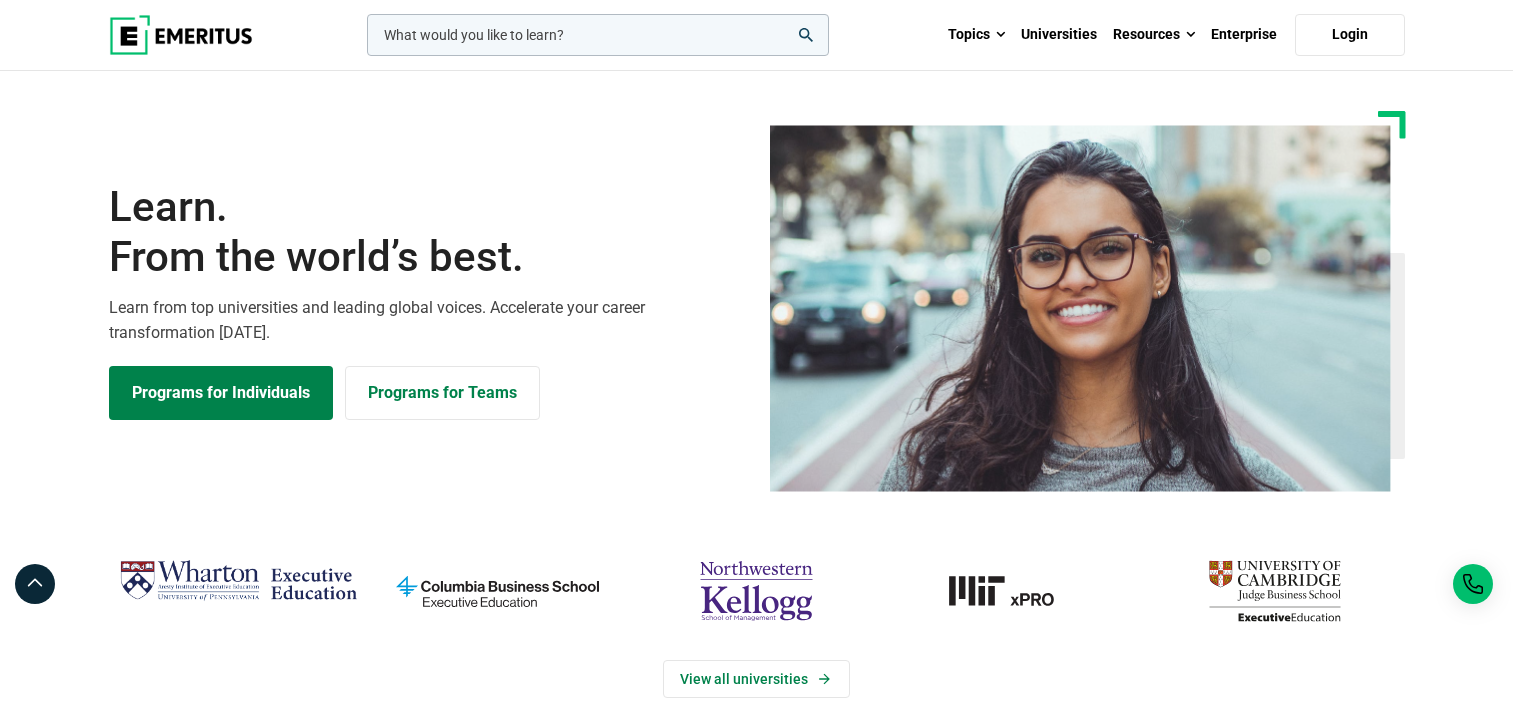 scroll, scrollTop: 0, scrollLeft: 0, axis: both 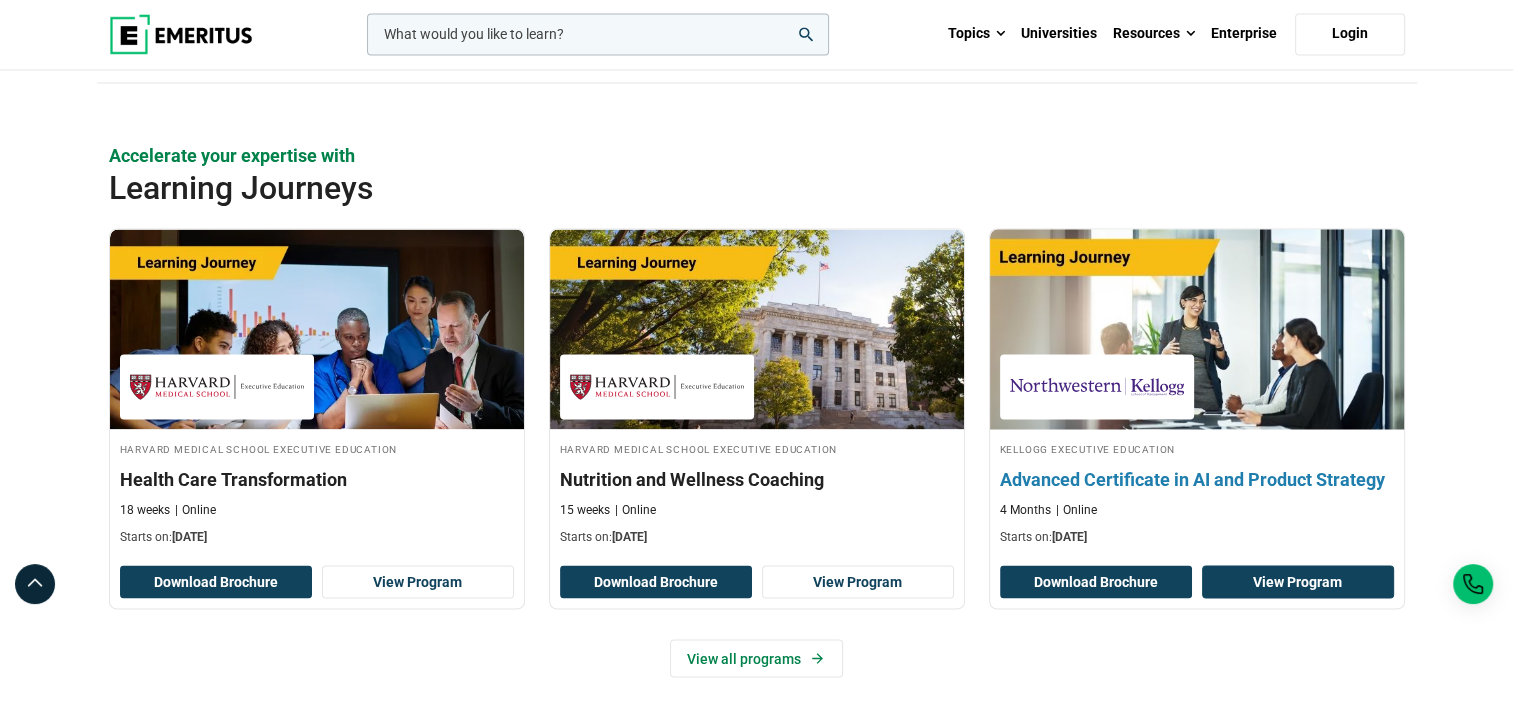click on "View Program" at bounding box center [1298, 582] 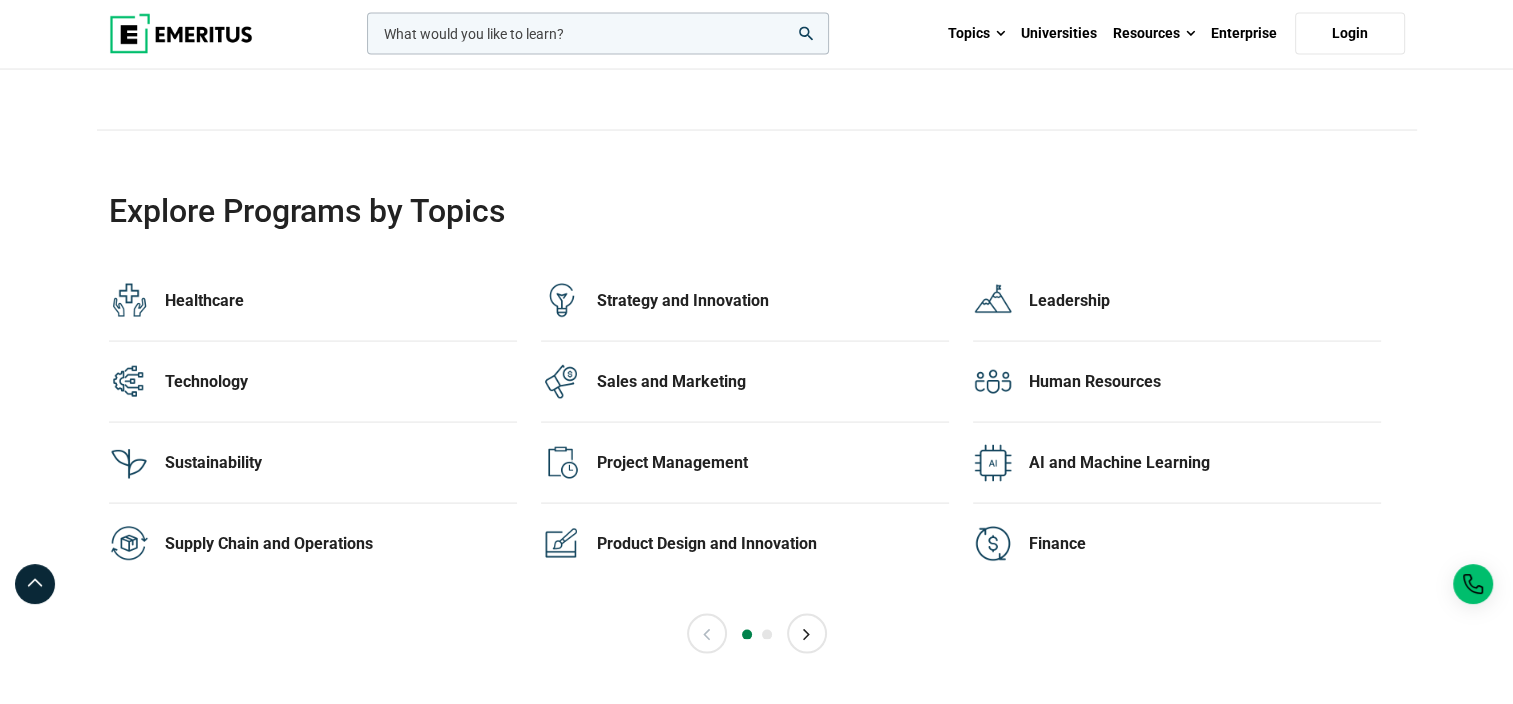 scroll, scrollTop: 3960, scrollLeft: 0, axis: vertical 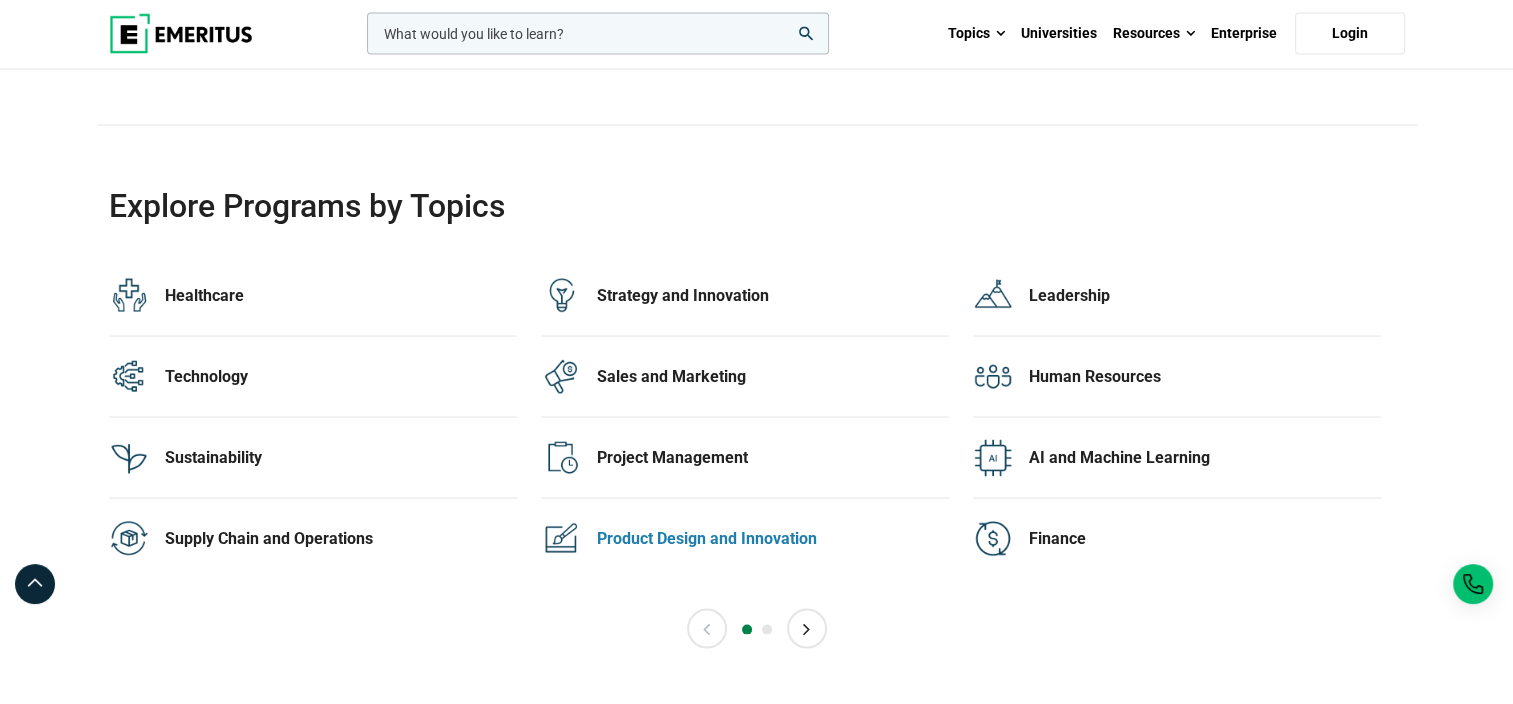 click on "Product Design and Innovation" at bounding box center [773, 539] 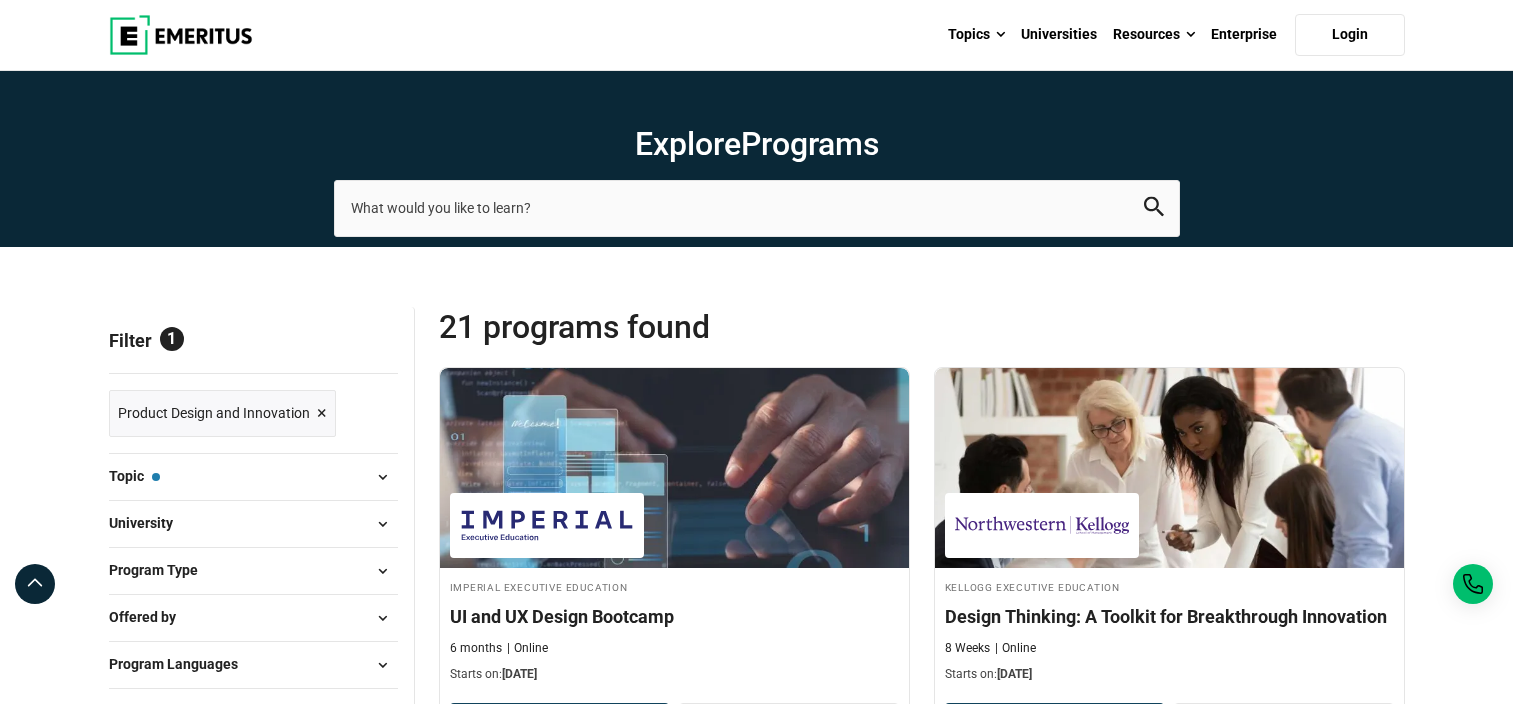 scroll, scrollTop: 0, scrollLeft: 0, axis: both 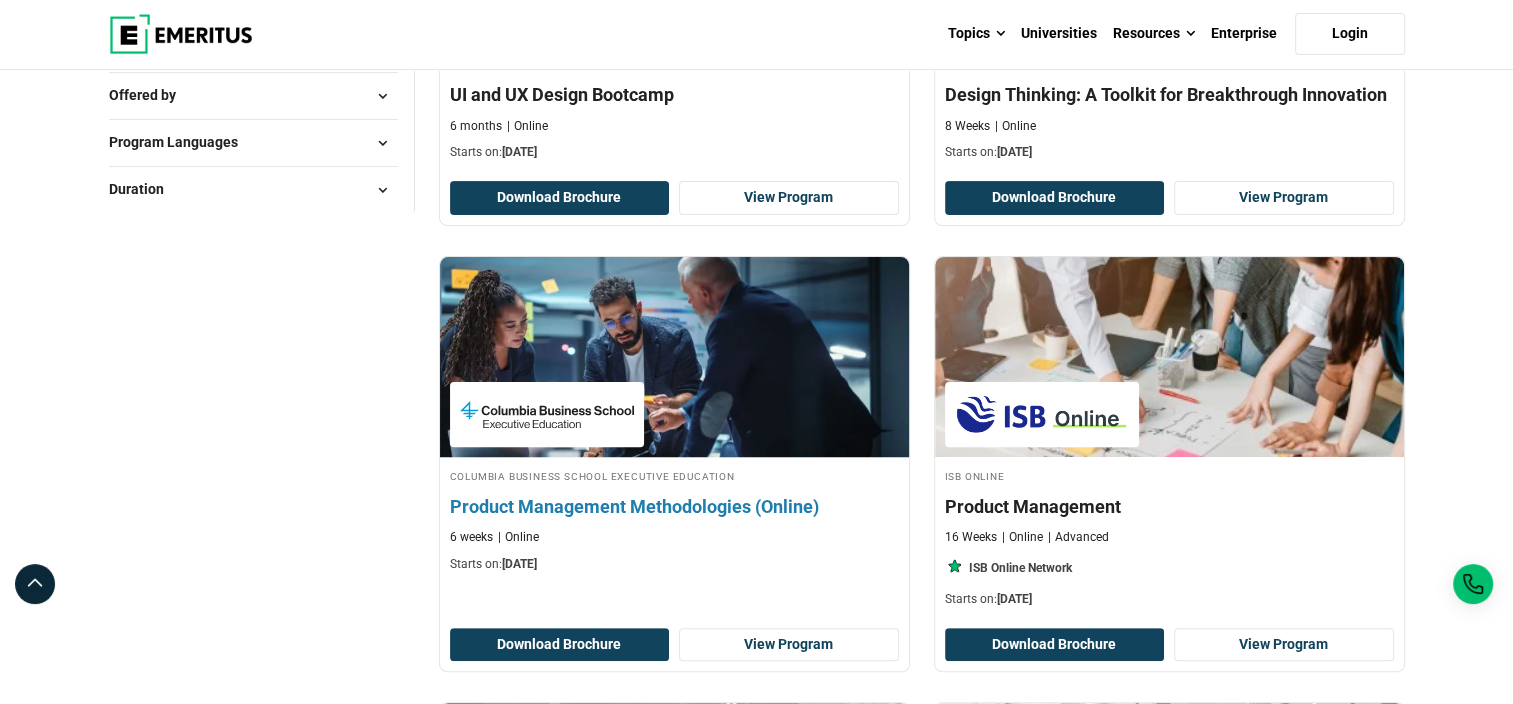 click on "Product Management Methodologies (Online)" at bounding box center [674, 506] 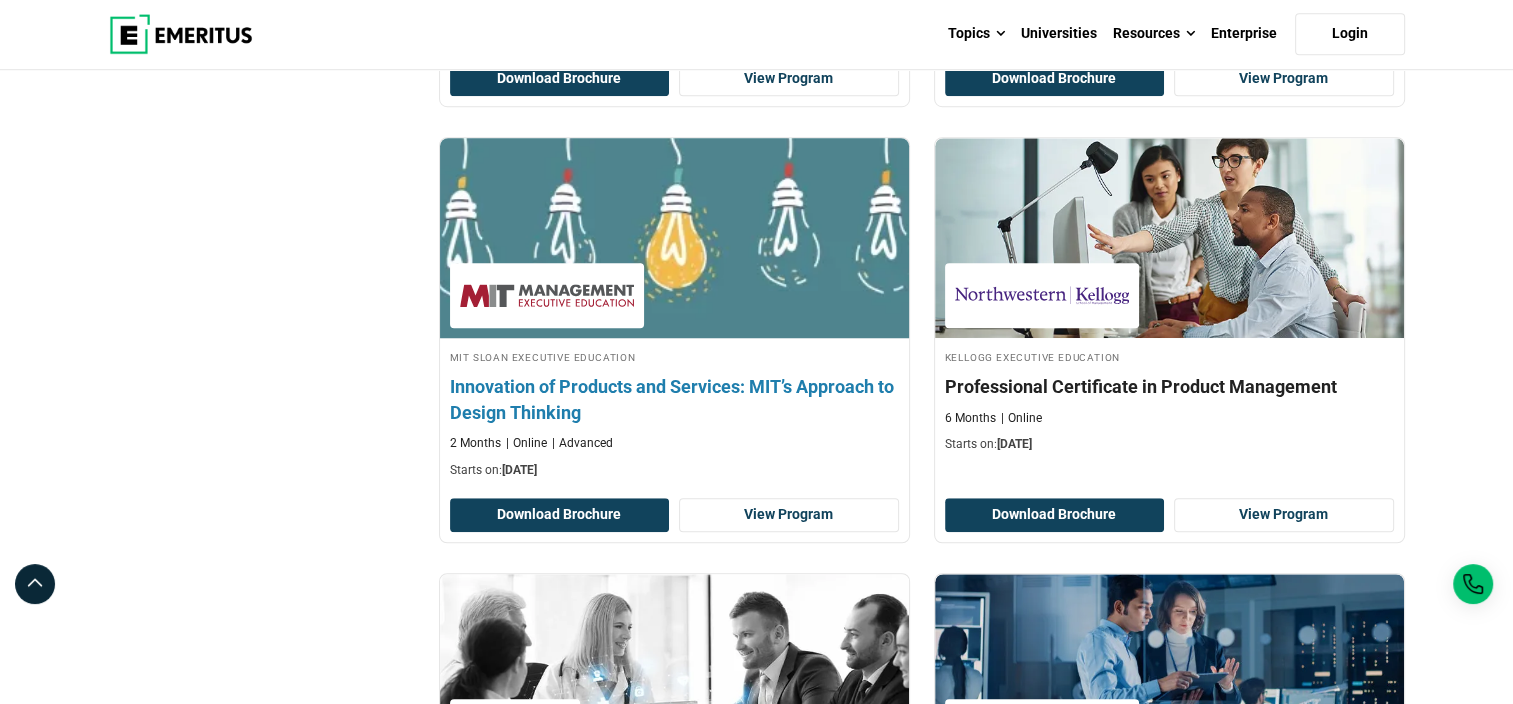 scroll, scrollTop: 1528, scrollLeft: 0, axis: vertical 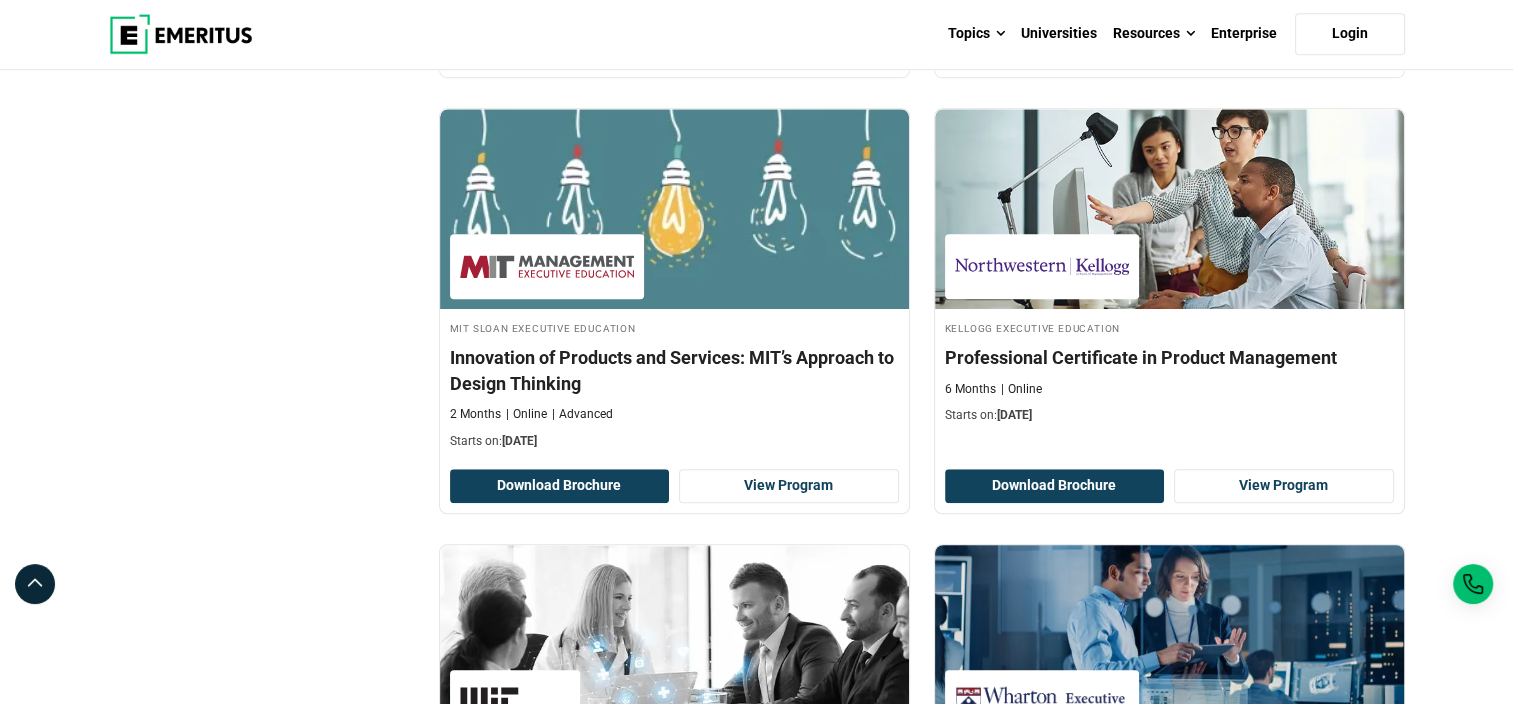 click at bounding box center (1042, 702) 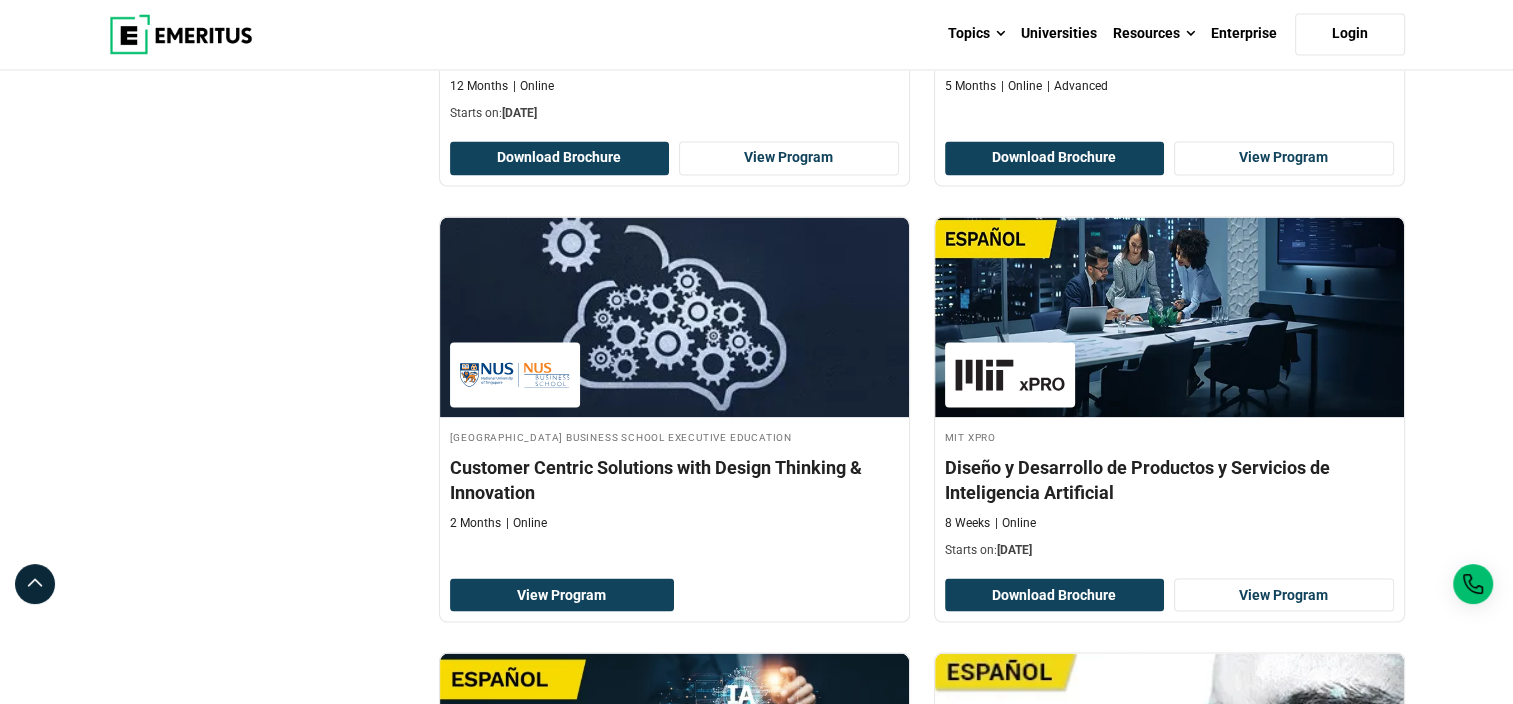scroll, scrollTop: 3680, scrollLeft: 0, axis: vertical 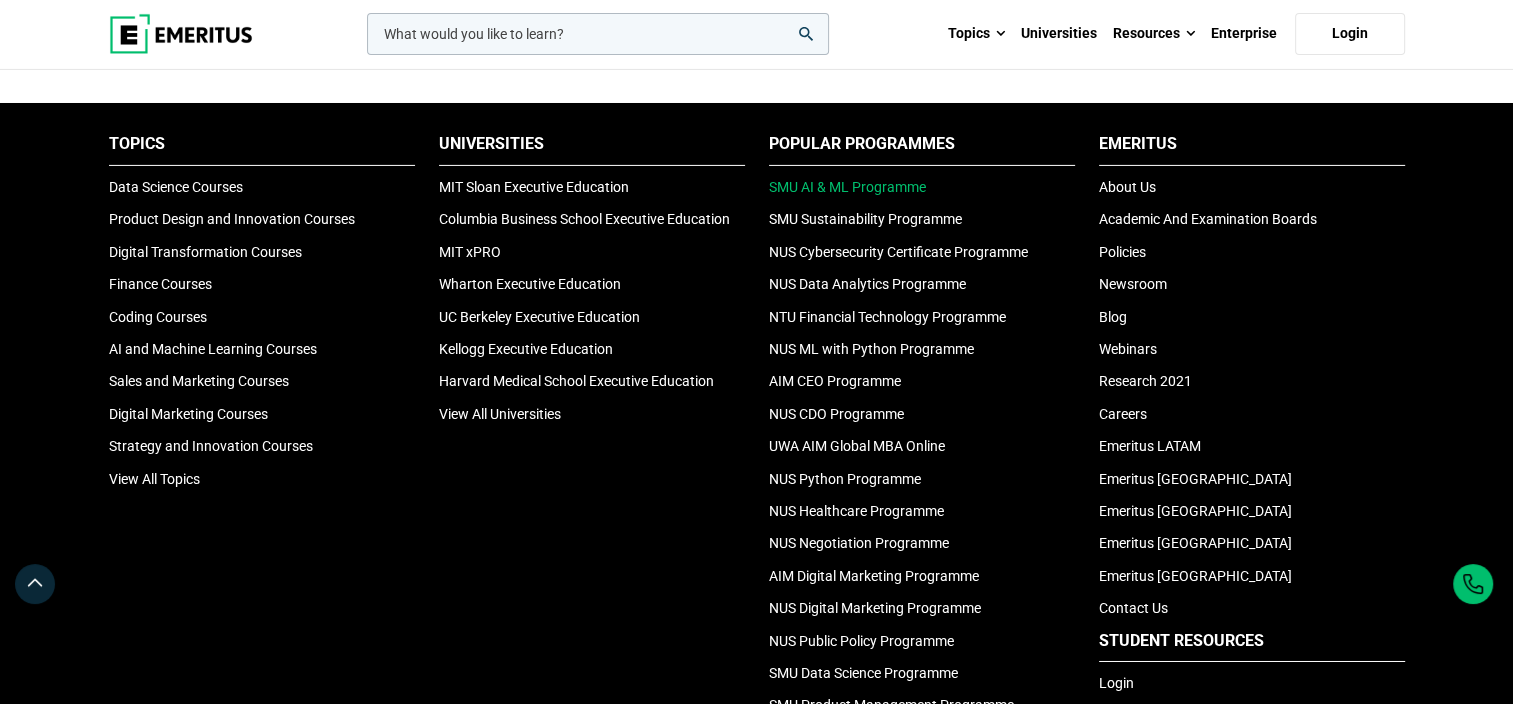 click on "SMU AI & ML Programme" at bounding box center [847, 187] 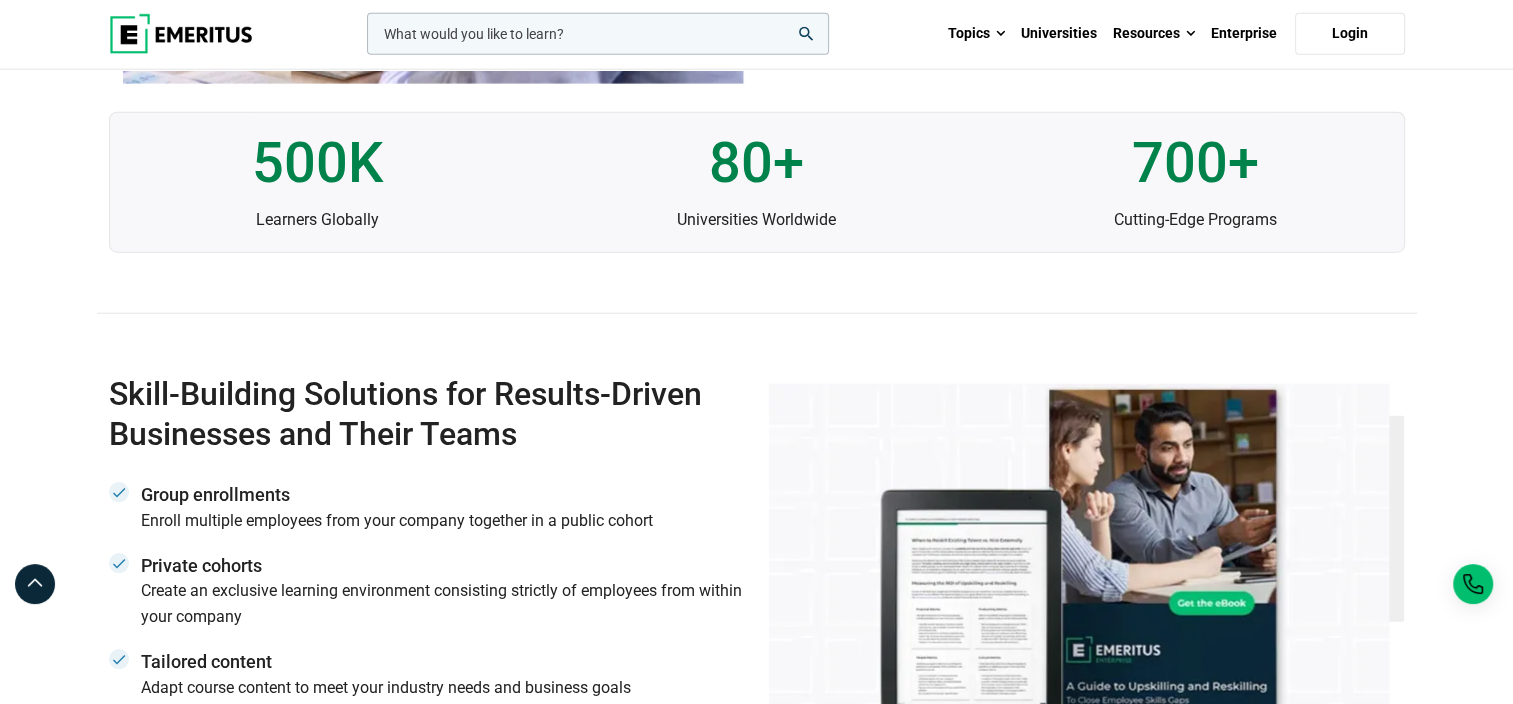 scroll, scrollTop: 5092, scrollLeft: 0, axis: vertical 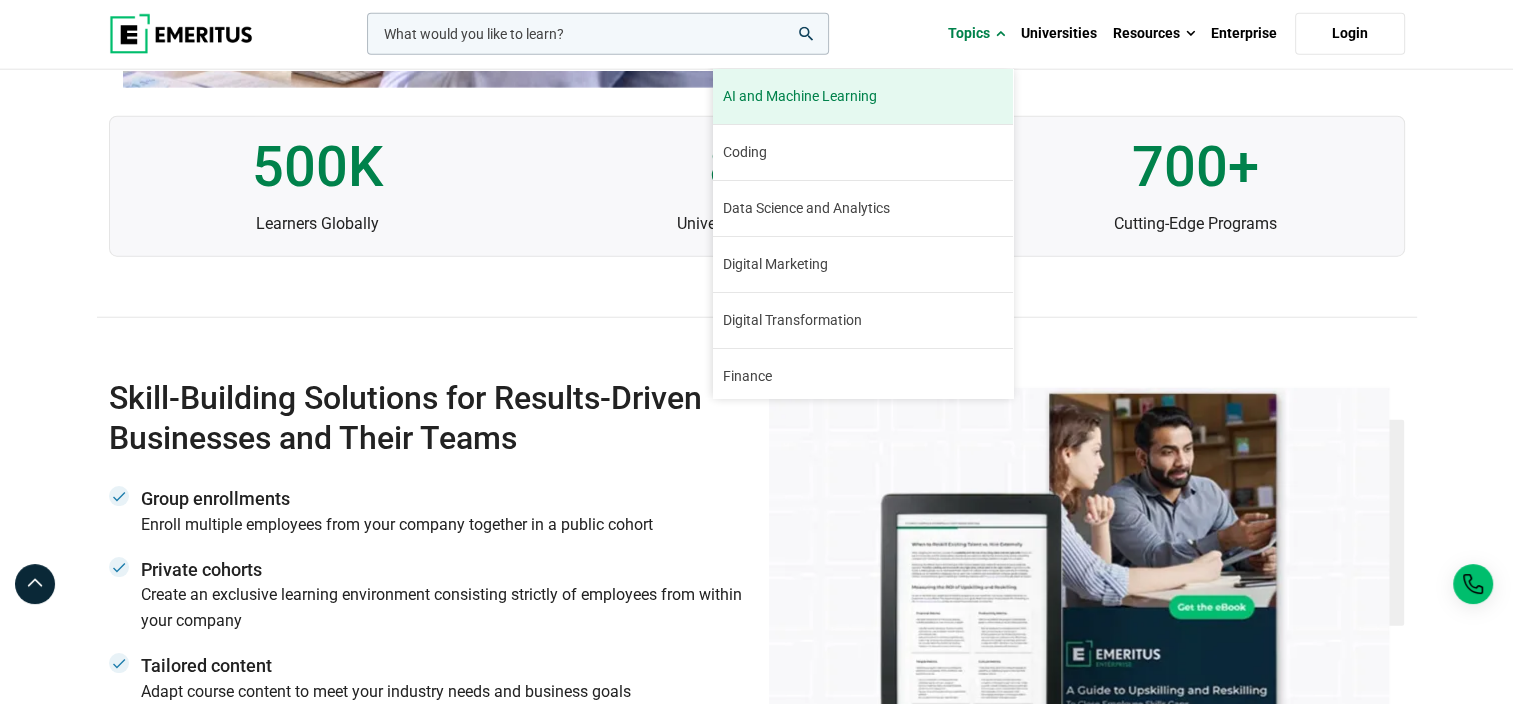 click on "AI and Machine Learning By 2023, 40 percent of infrastructure and operations teams in large organizations are expected to utilize solutions augmented by artificial intelligence and machine learning, as per Gartner. This promises to revolutionize business practices across industries, from healthcare to finance. As the scope of applications for these disciplines continues to broaden, the need for professionals to understand and implement them will only grow. You too can be a part of this revolution." at bounding box center [863, 96] 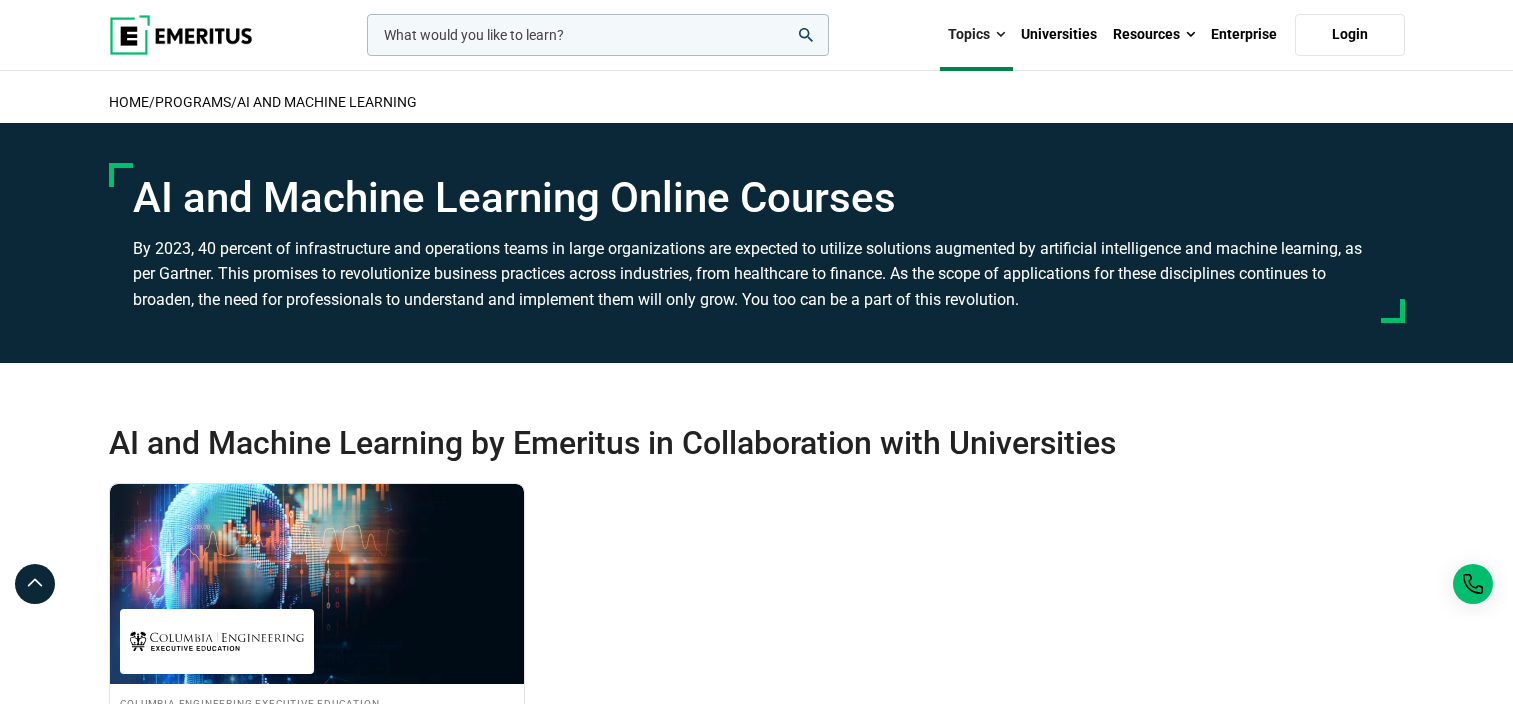 scroll, scrollTop: 519, scrollLeft: 0, axis: vertical 